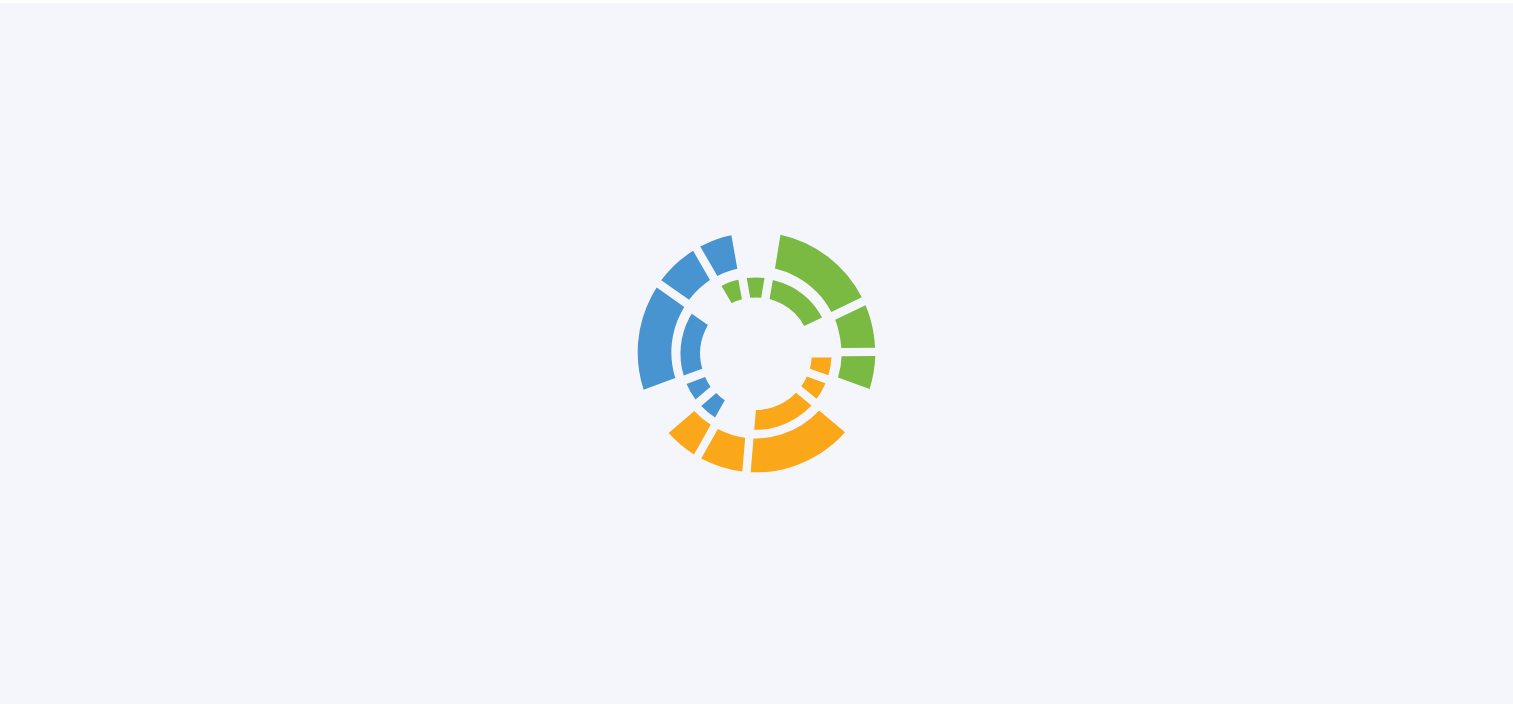 scroll, scrollTop: 0, scrollLeft: 0, axis: both 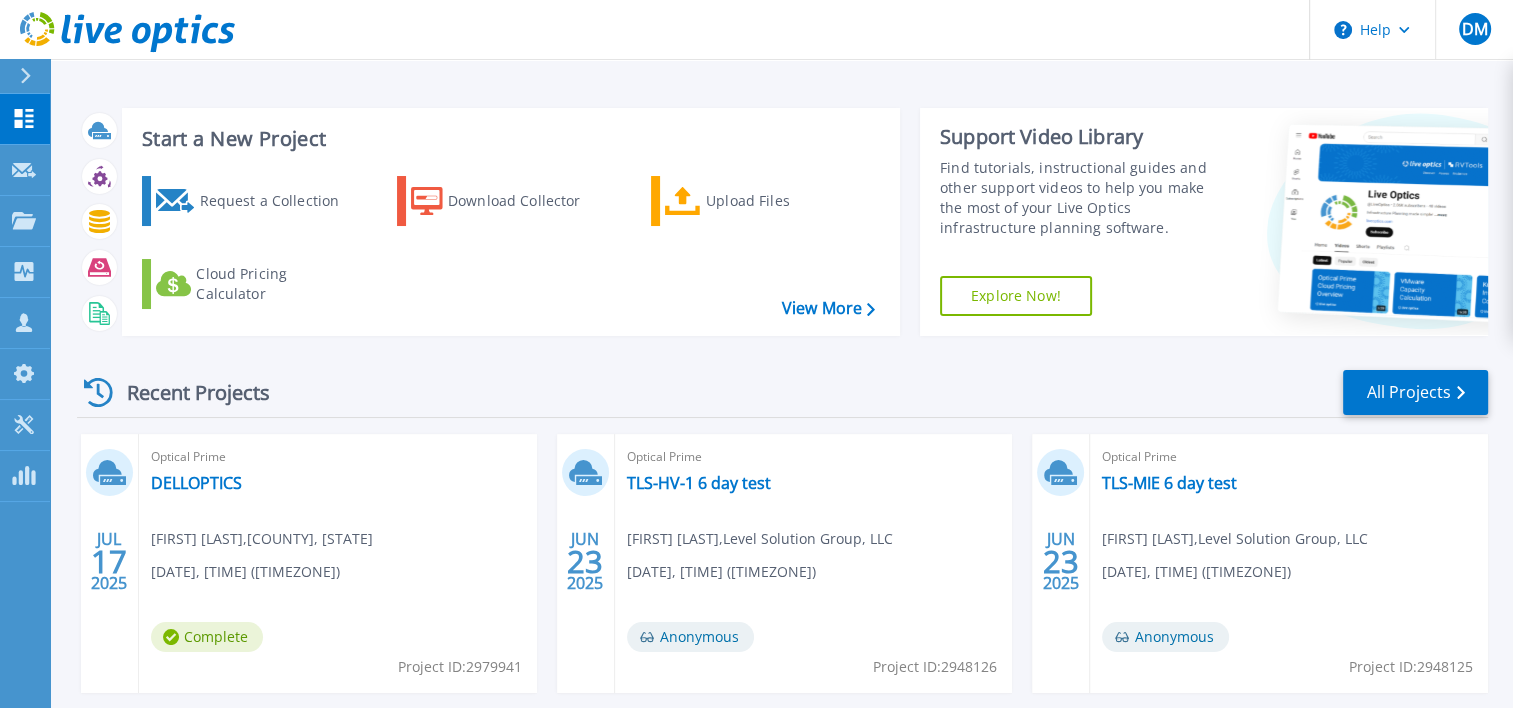 click on "Help DM Channel Partner [FIRST] [LAST] [EMAIL] [COMPANY], [LLC] My Profile Log Out" at bounding box center (756, 30) 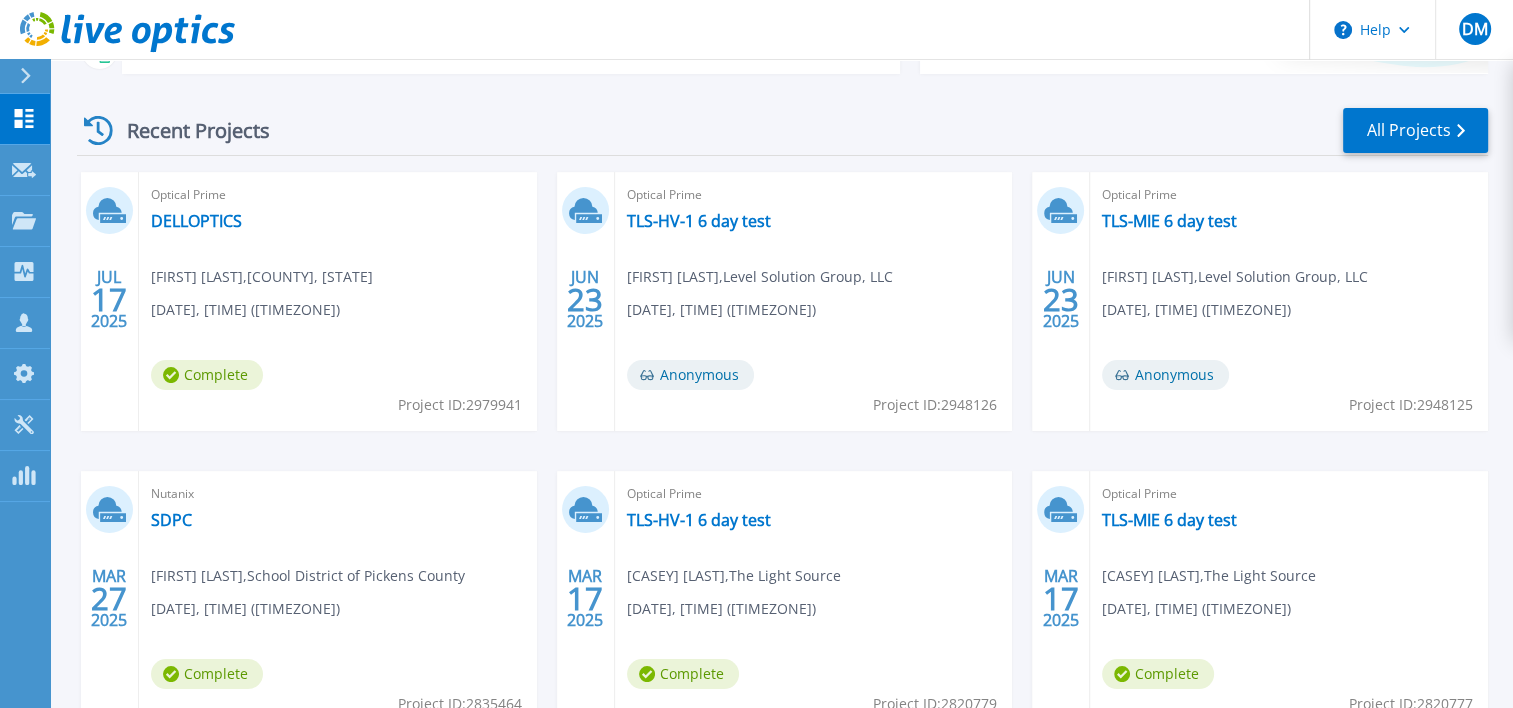 scroll, scrollTop: 251, scrollLeft: 0, axis: vertical 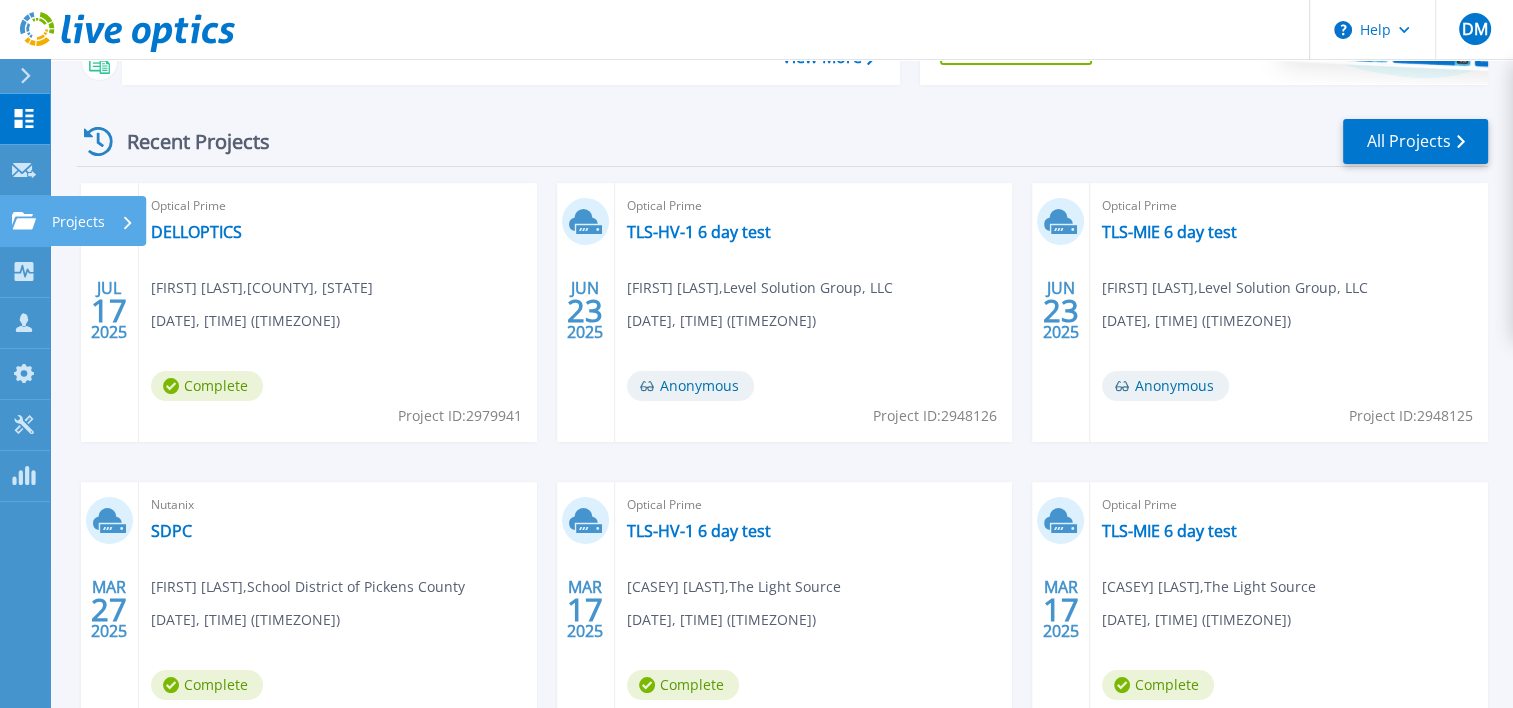 click on "Projects" at bounding box center [78, 222] 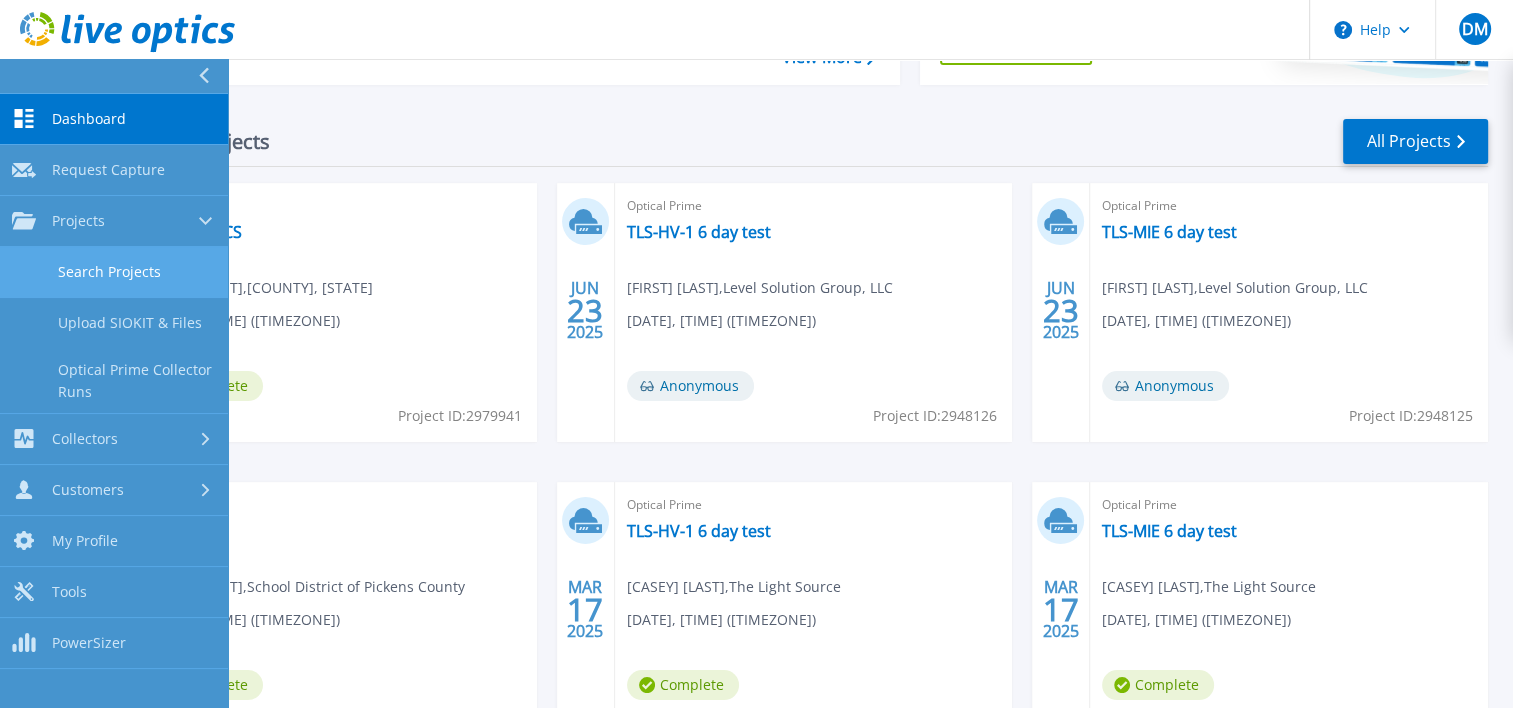 click on "Search Projects" at bounding box center (114, 272) 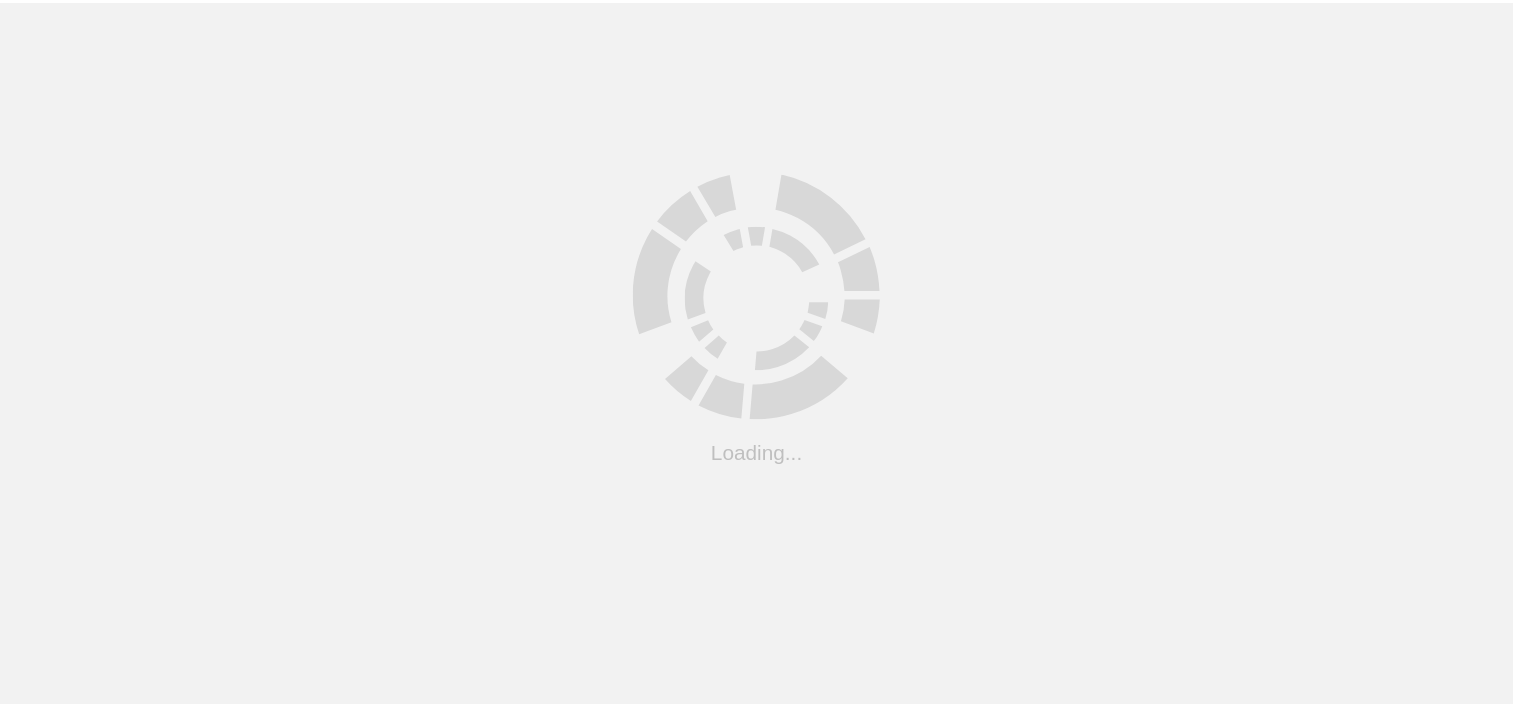 scroll, scrollTop: 0, scrollLeft: 0, axis: both 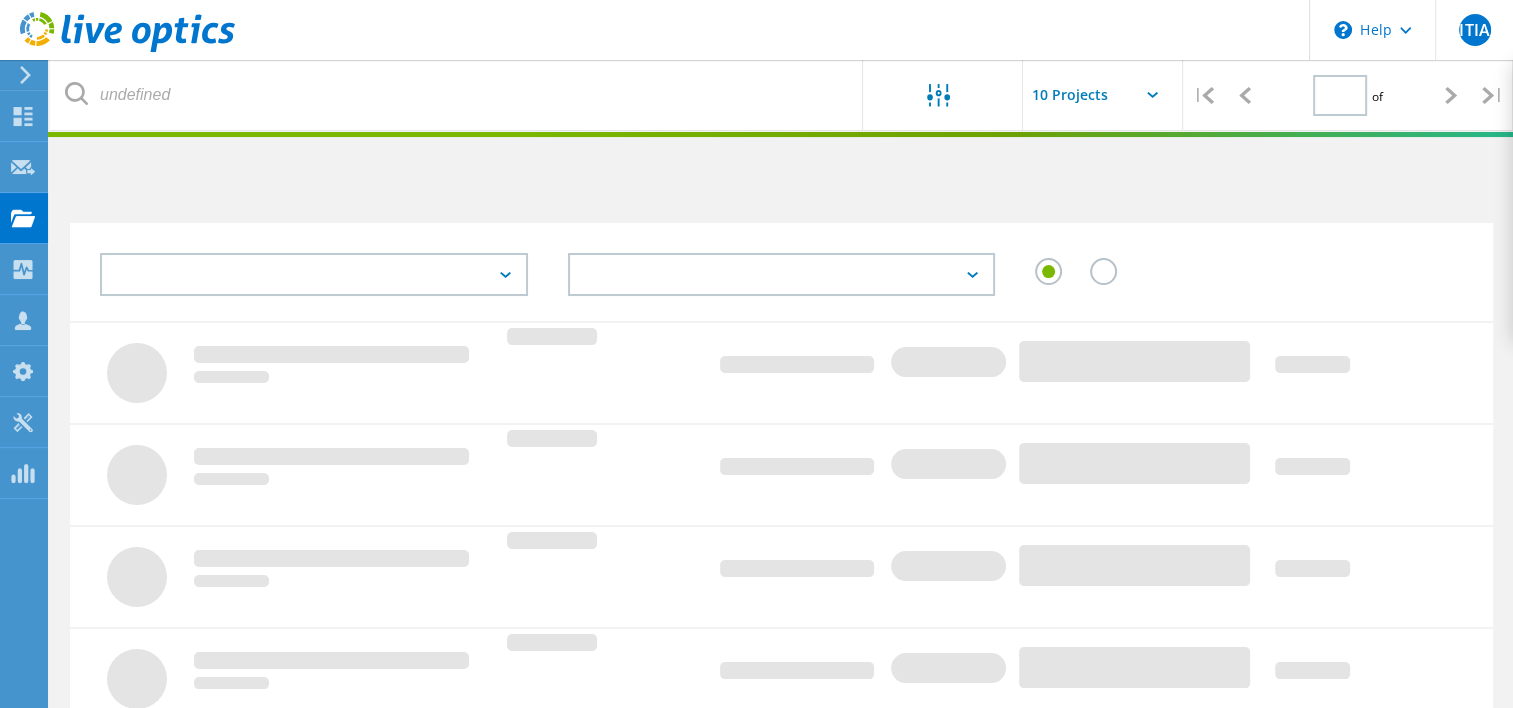 type on "1" 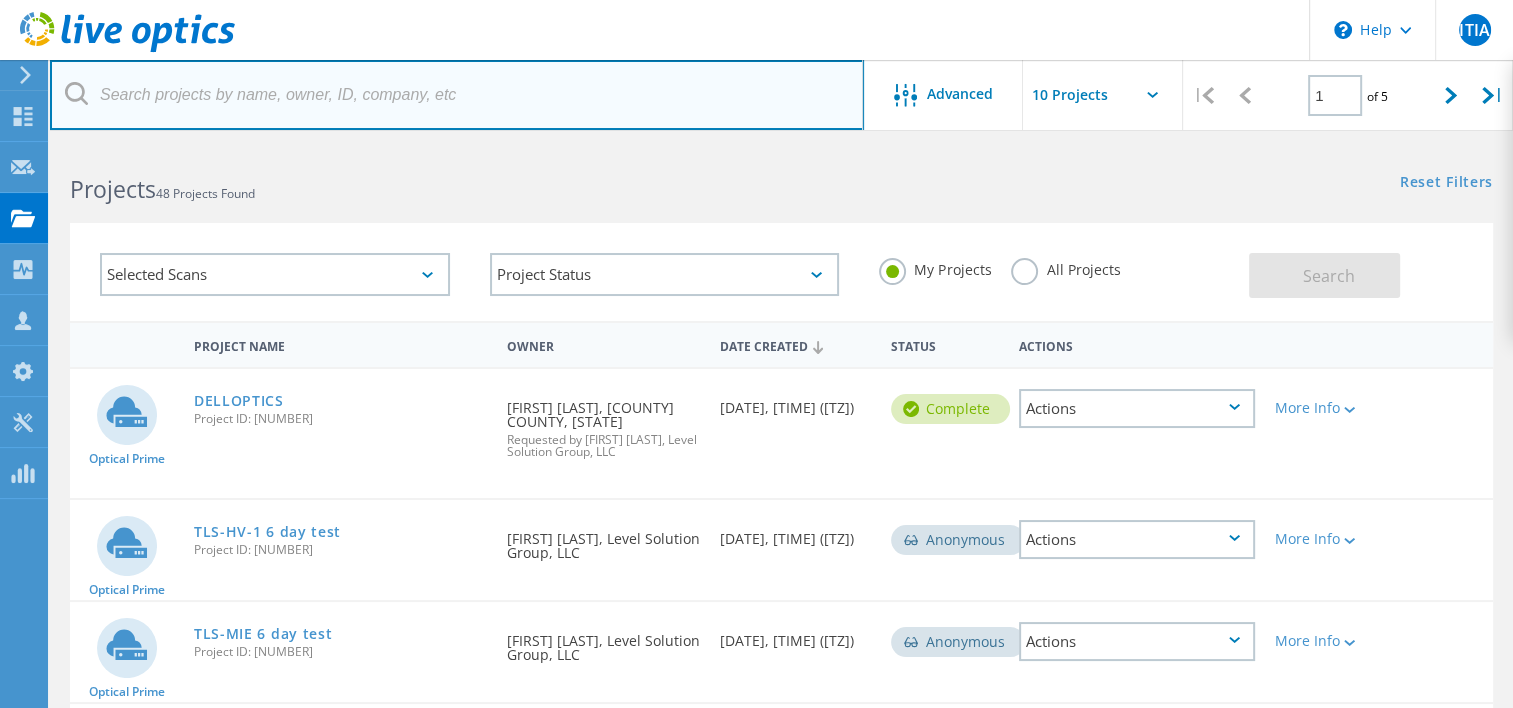 click at bounding box center (457, 95) 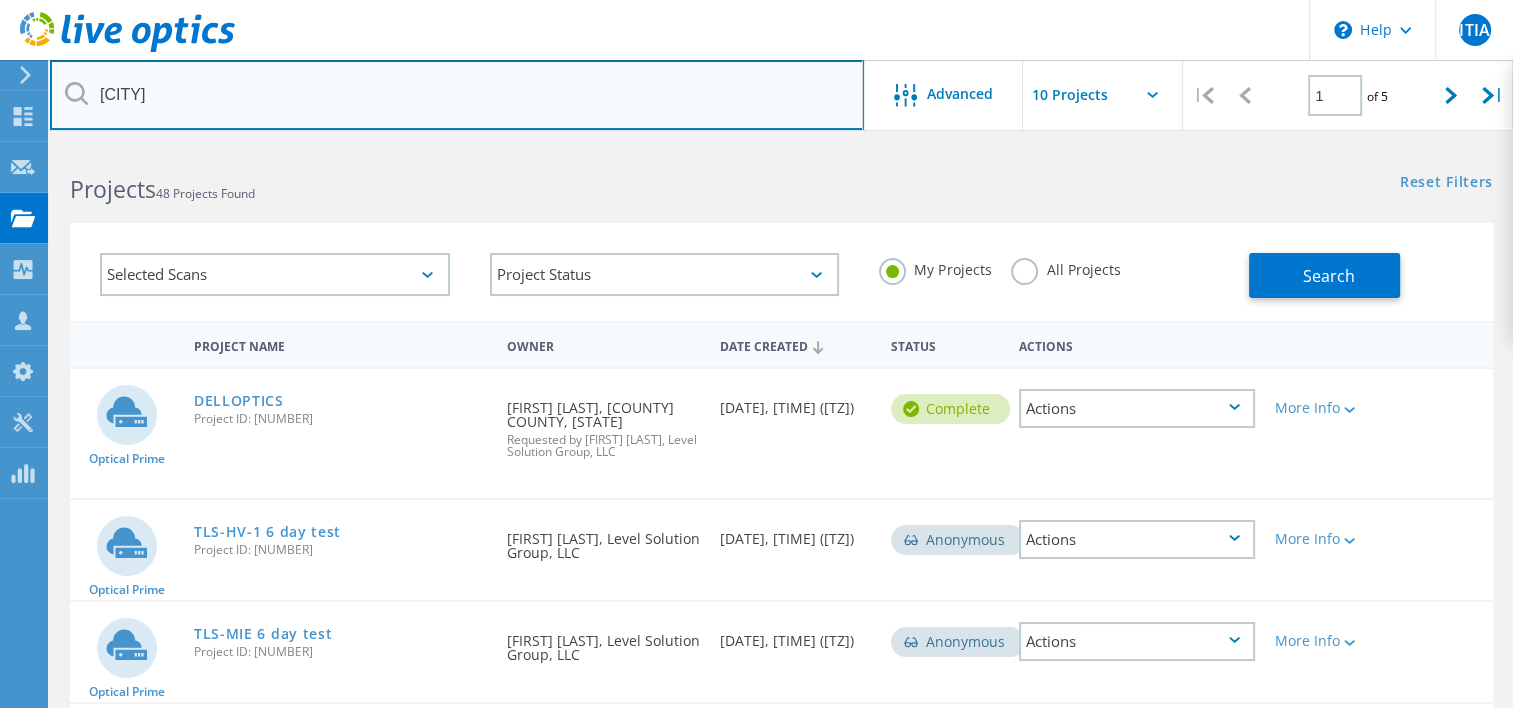 type on "[CITY]" 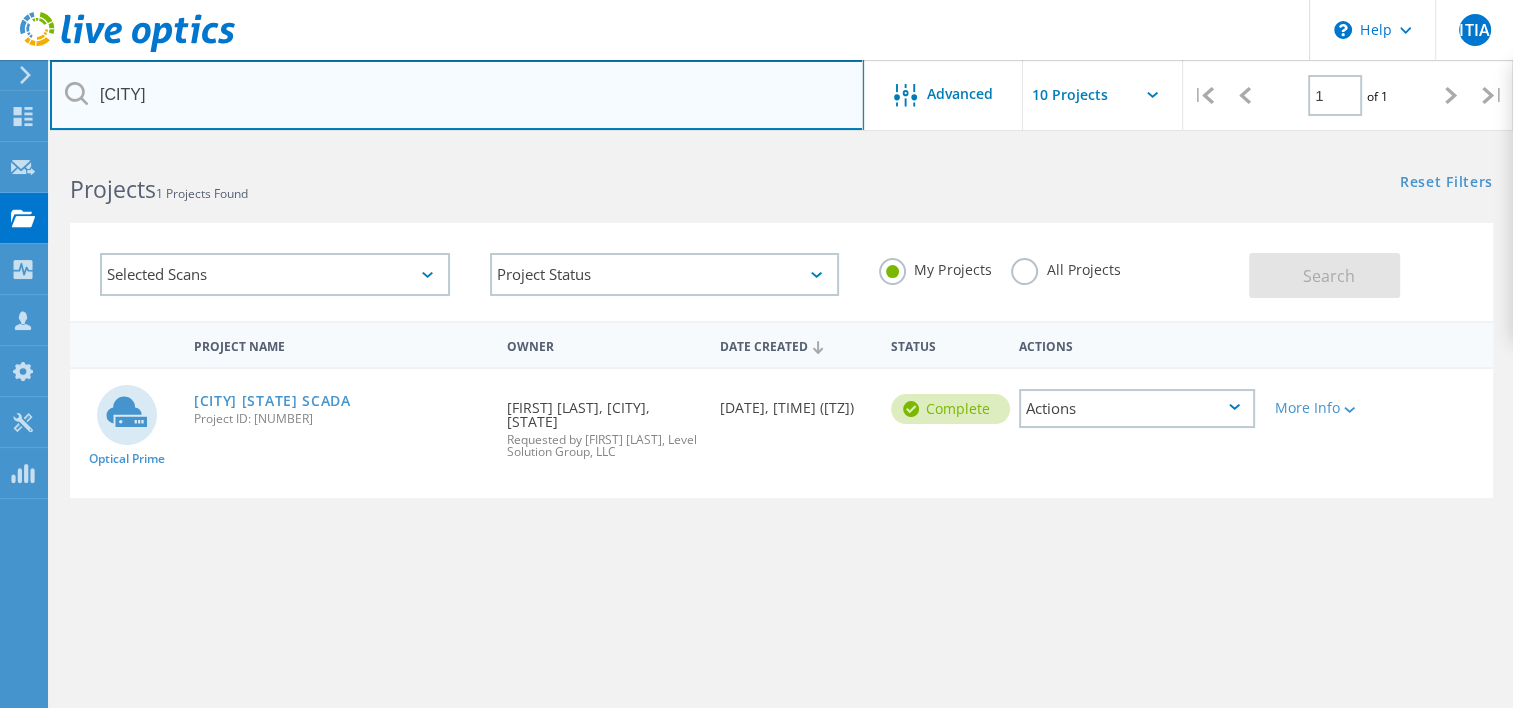 scroll, scrollTop: 47, scrollLeft: 0, axis: vertical 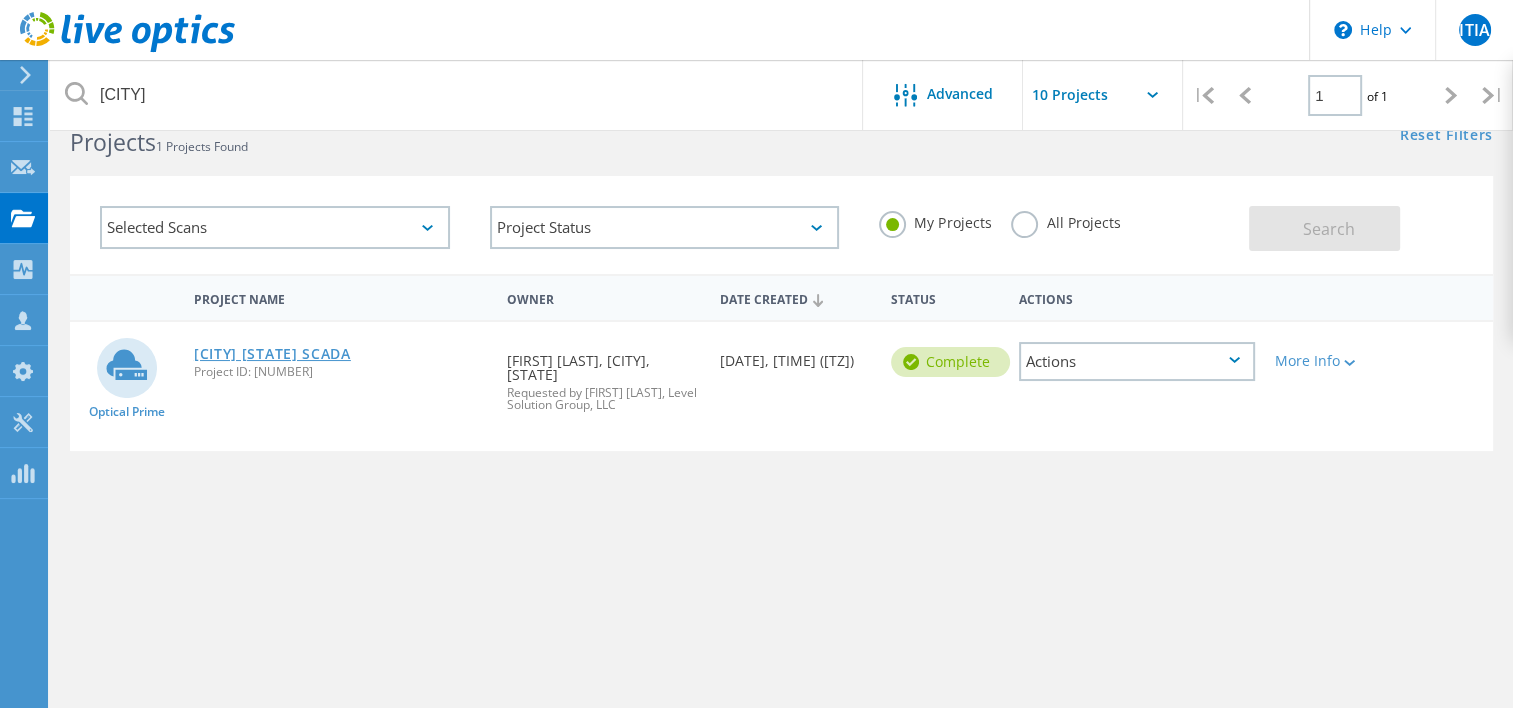 click on "[CITY] [STATE] SCADA" 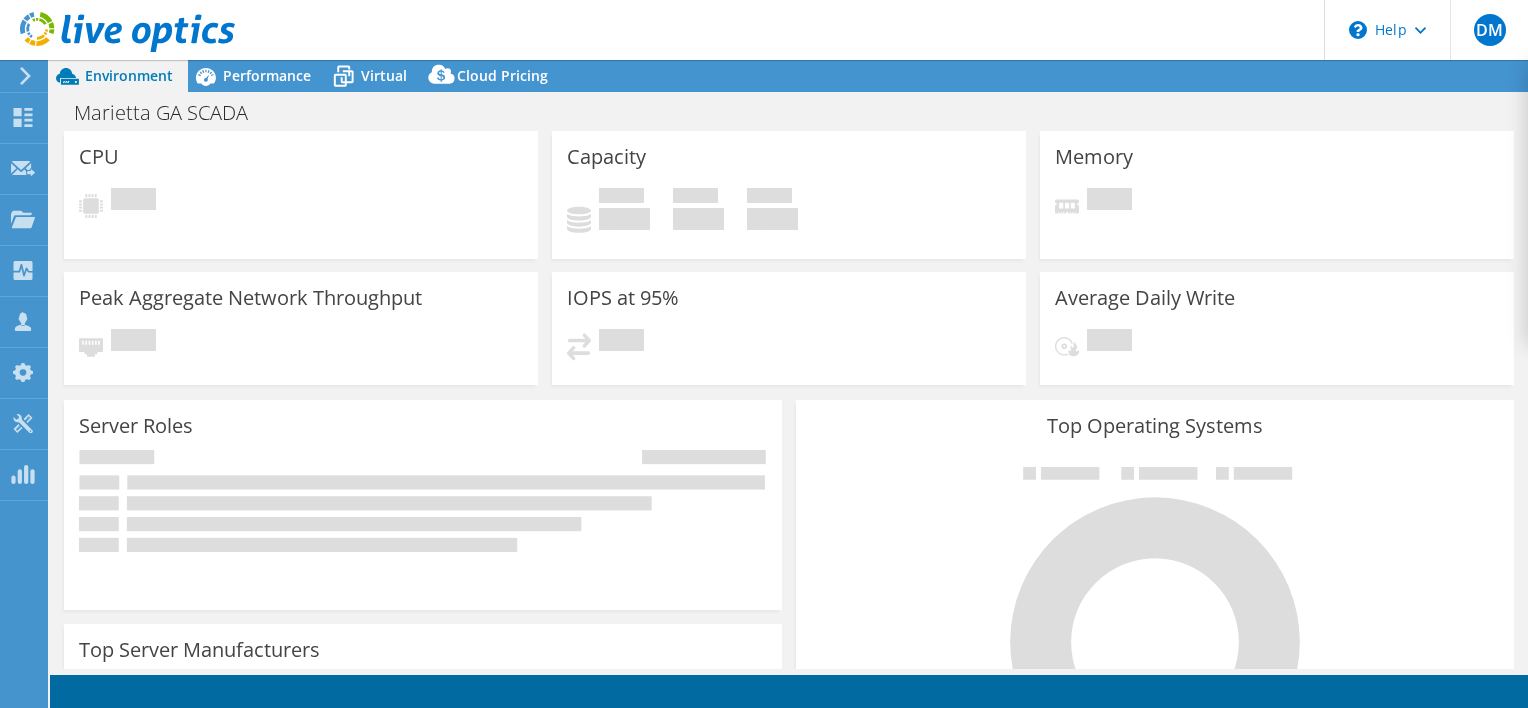 scroll, scrollTop: 0, scrollLeft: 0, axis: both 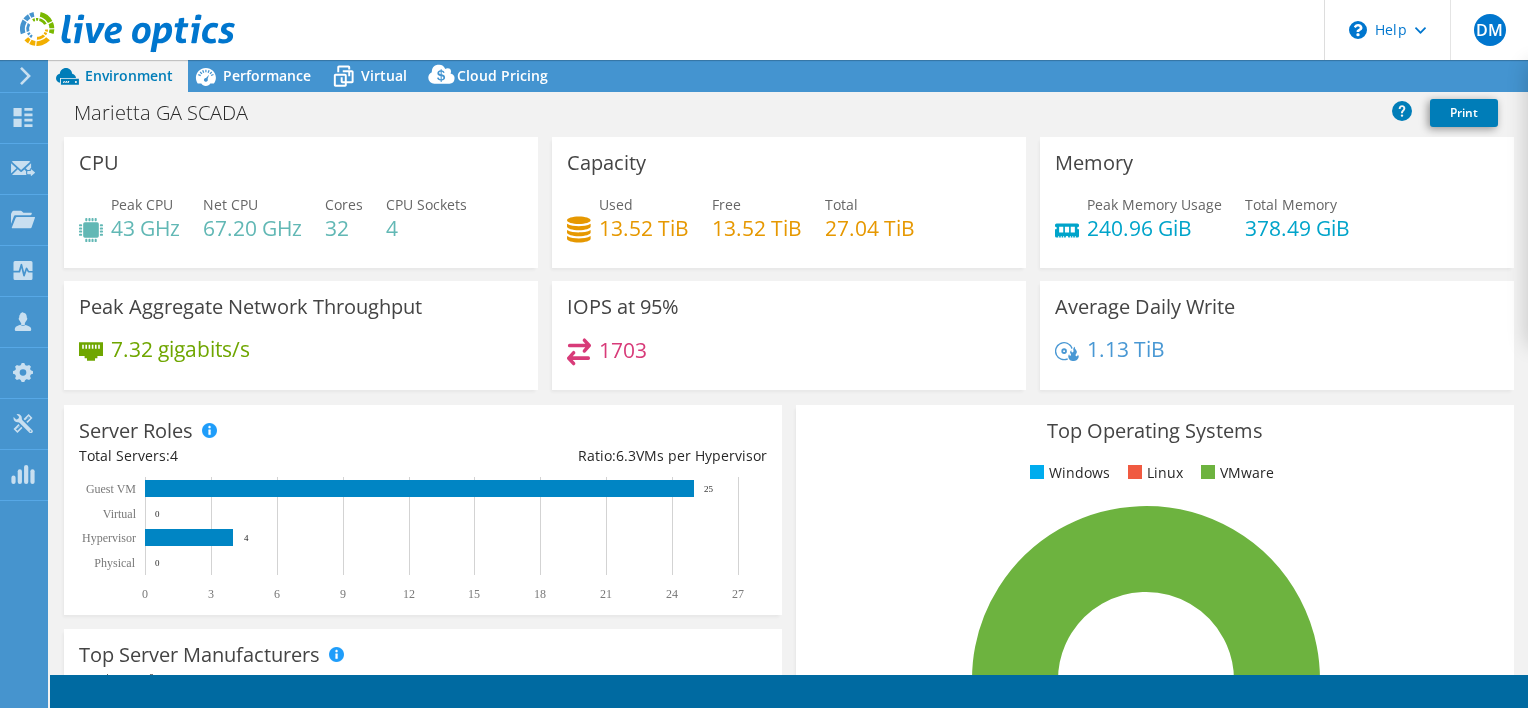 select on "USD" 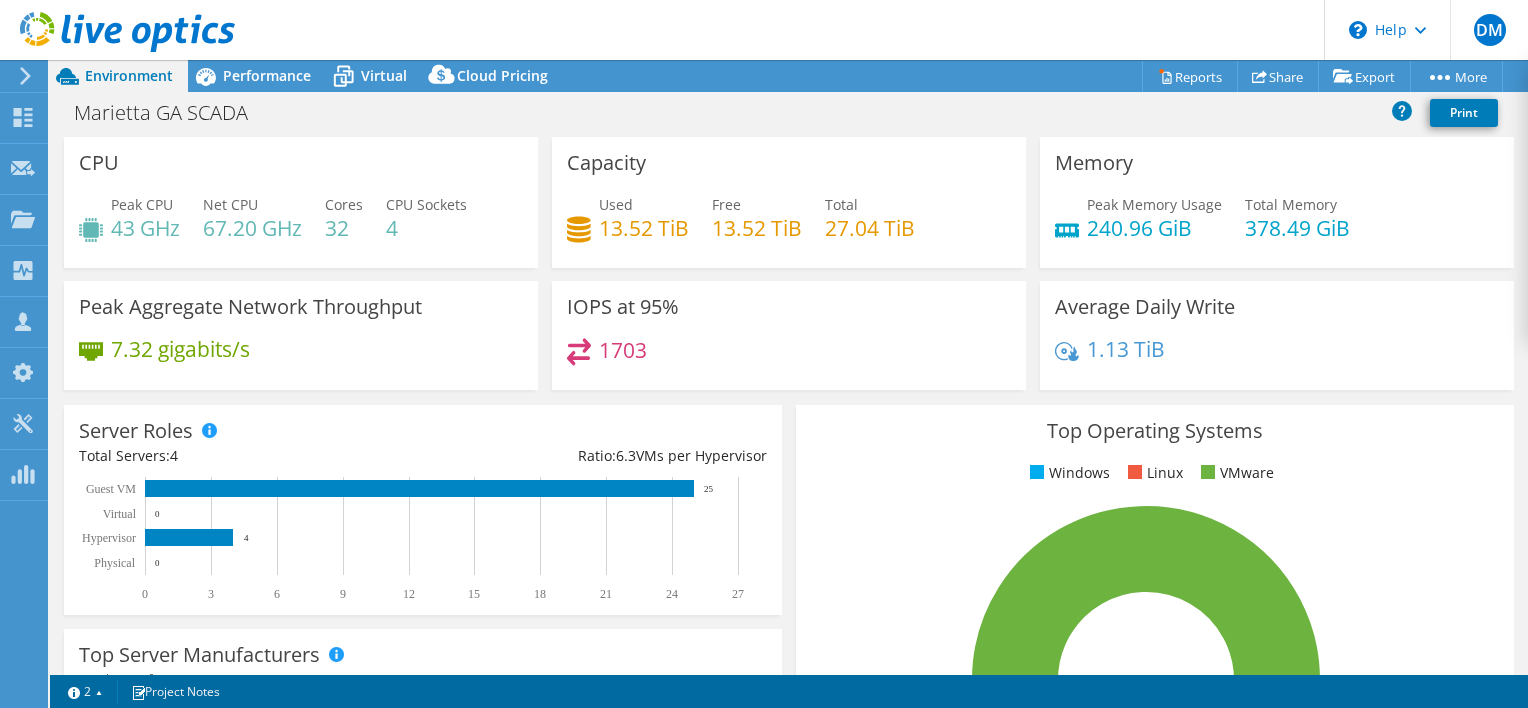 click on "IOPS at 95%
1703" at bounding box center (789, 335) 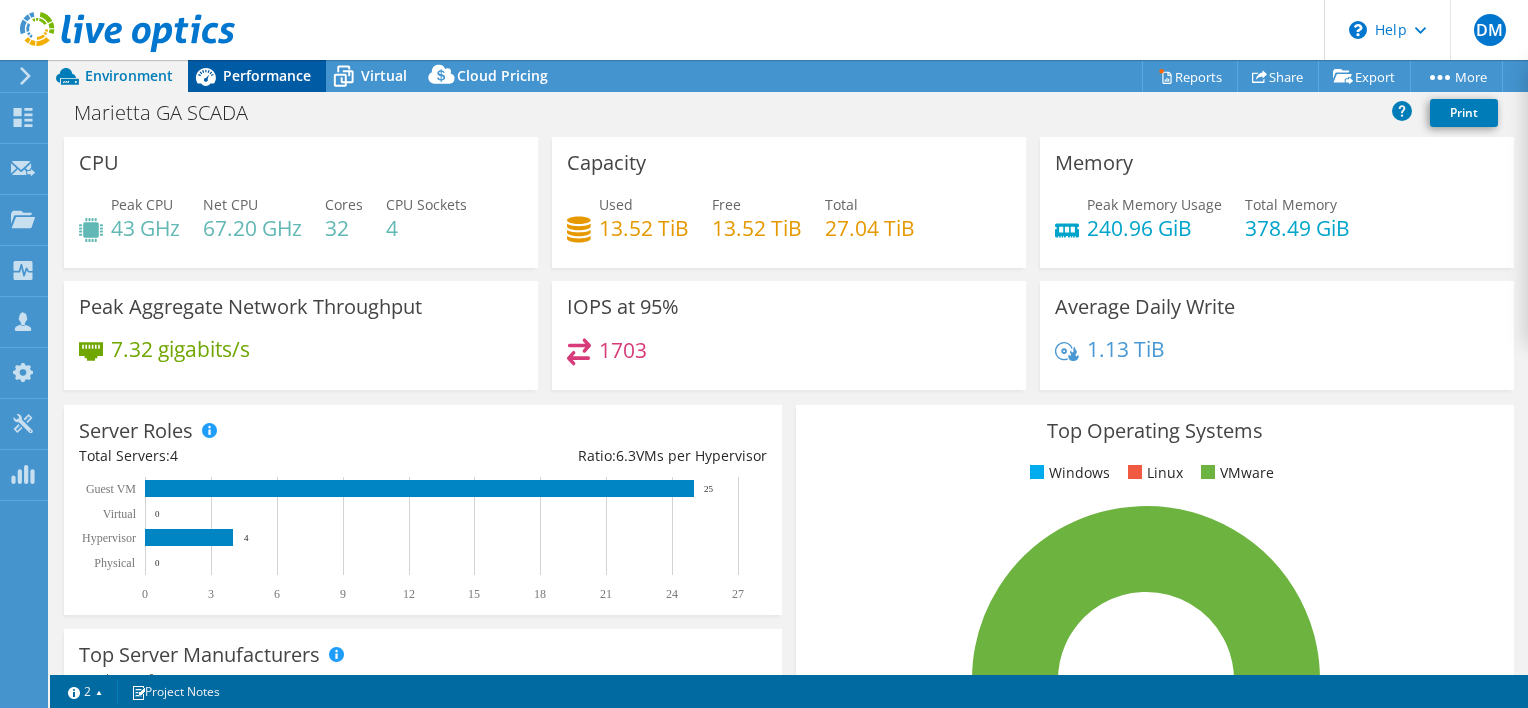 click on "Performance" at bounding box center (267, 75) 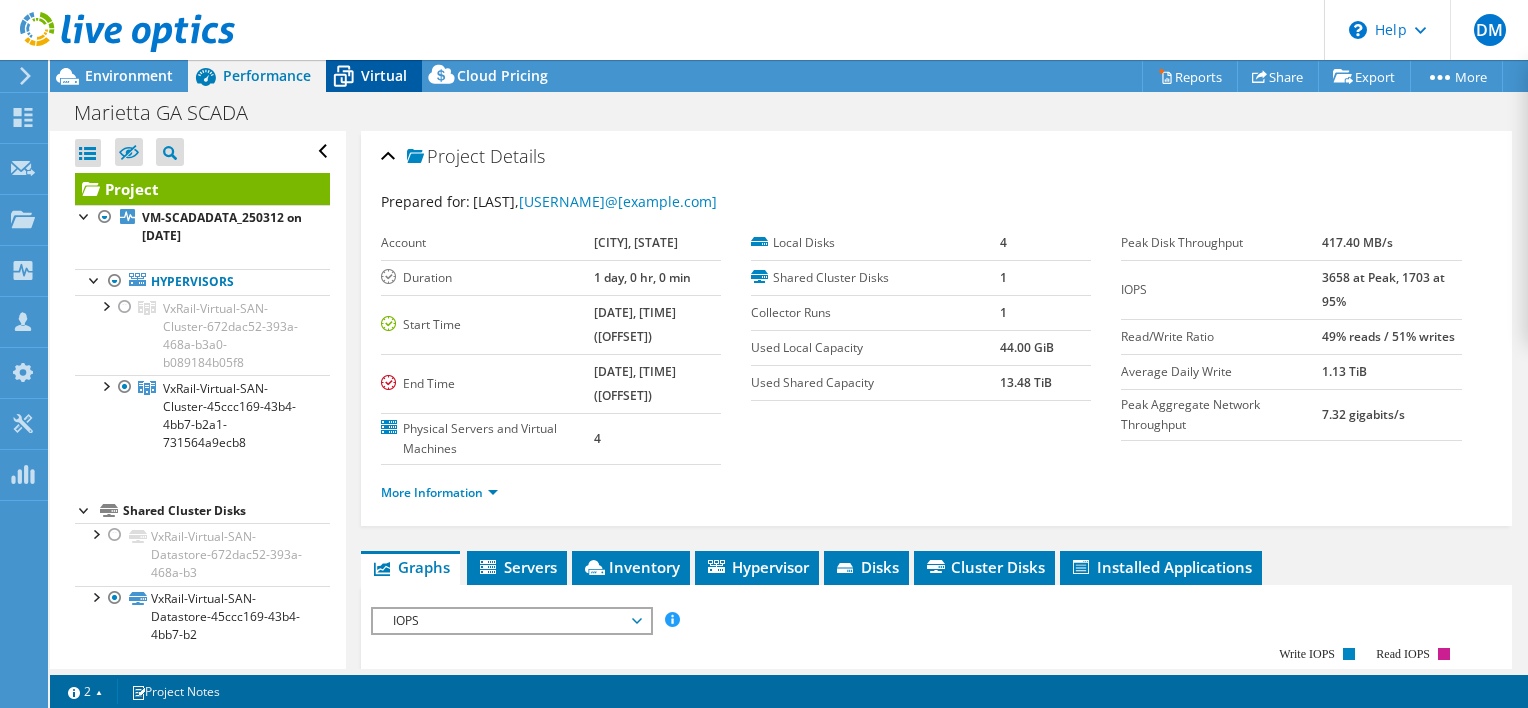 click on "Virtual" at bounding box center [384, 75] 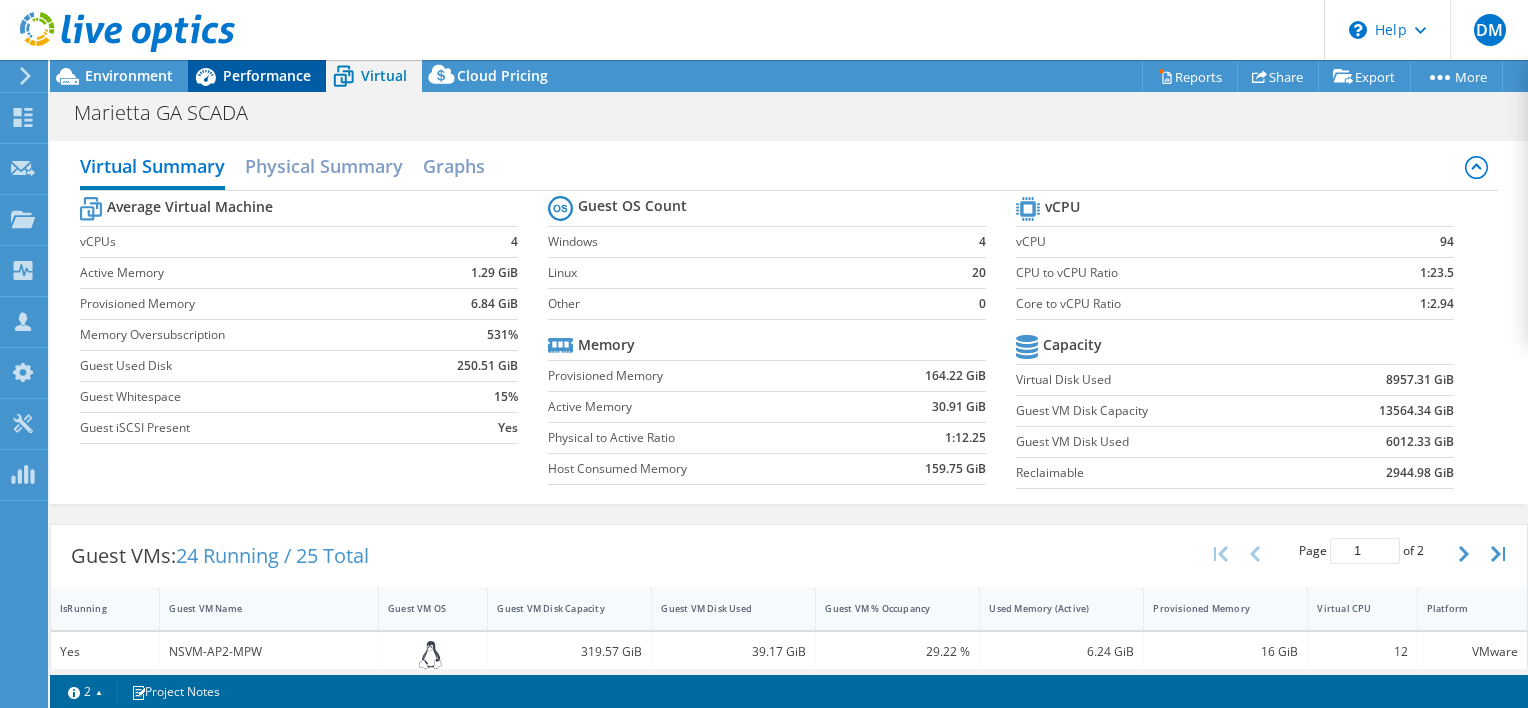 click on "Performance" at bounding box center (267, 75) 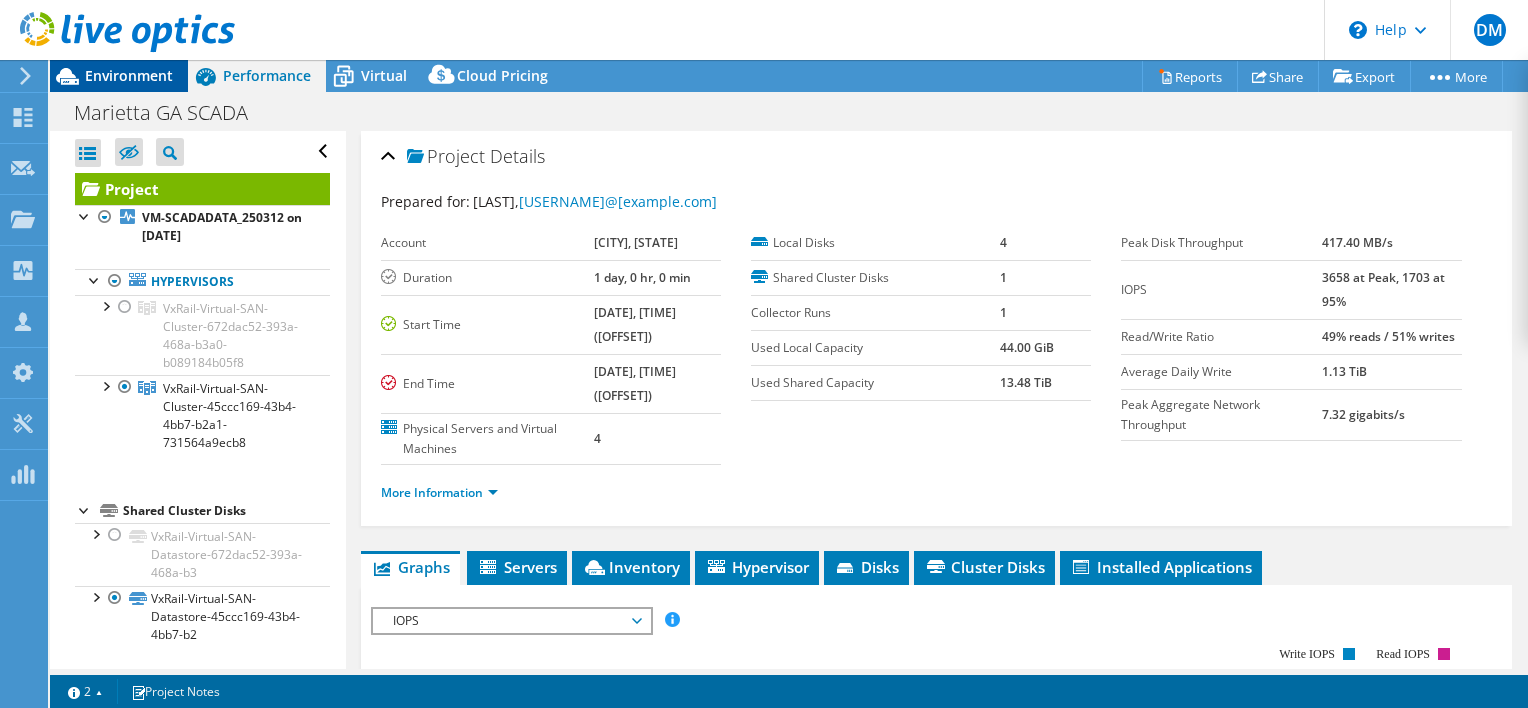 click on "Environment" at bounding box center [129, 75] 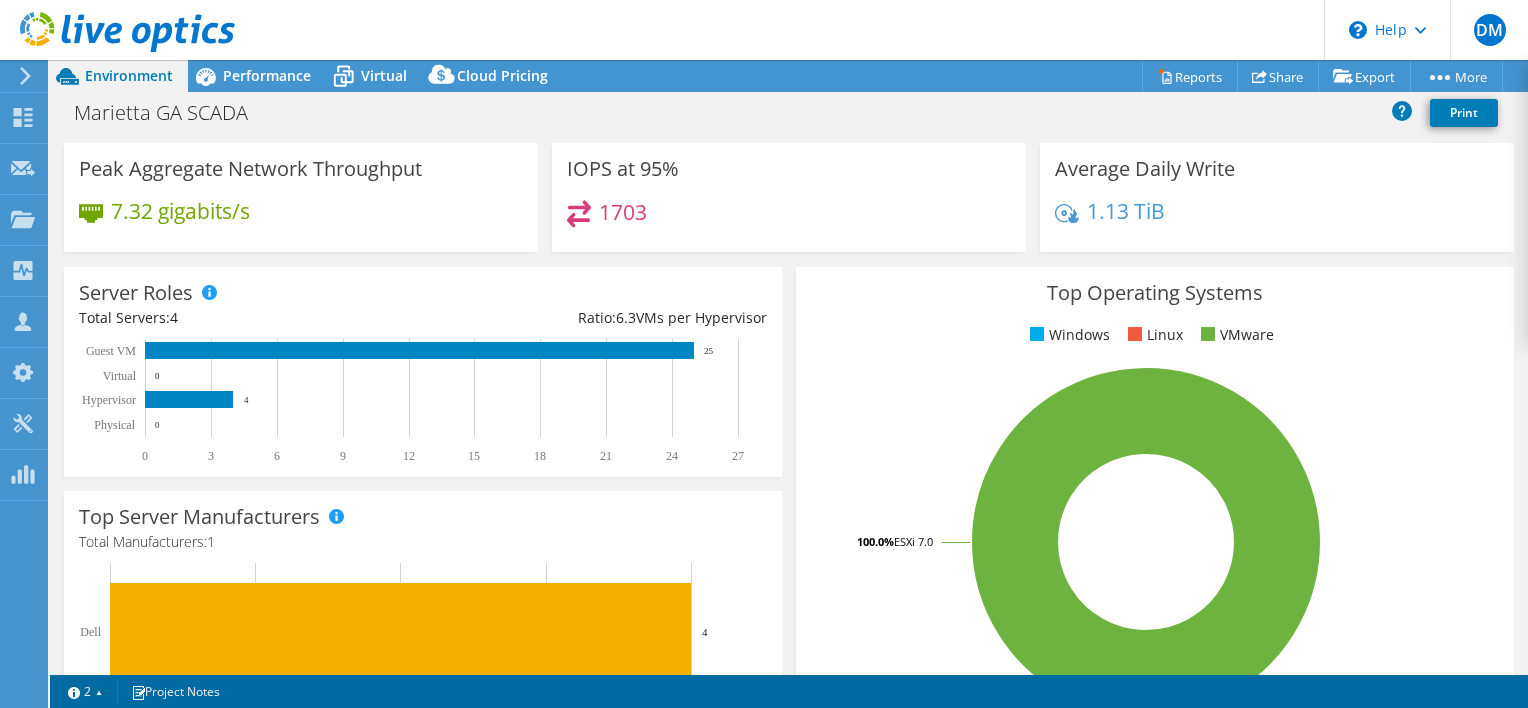 scroll, scrollTop: 140, scrollLeft: 0, axis: vertical 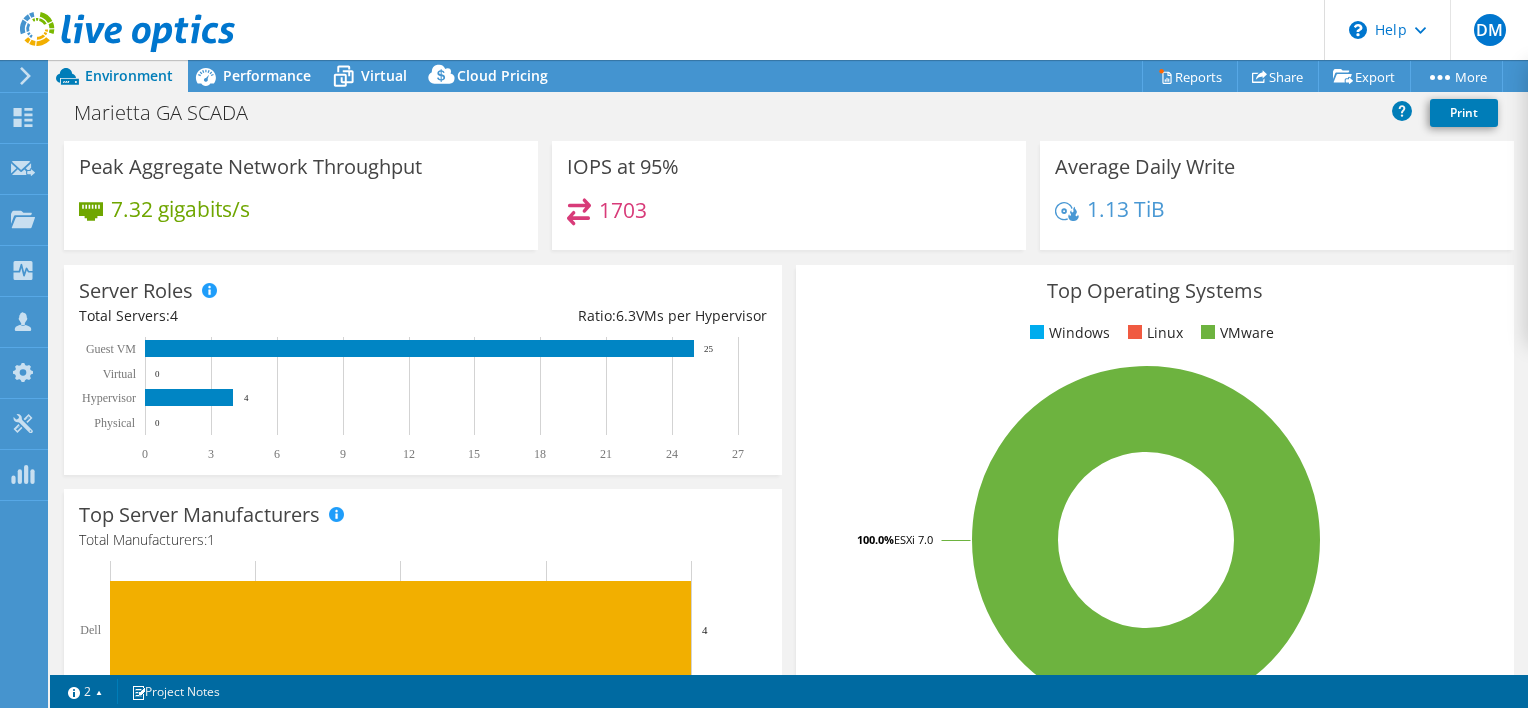click on "Server Roles
Physical Servers represent bare metal servers that were targets of the collector run.
Virtual servers represent targets of a collector run where the system was identified as a virtual machine.
Hypervisor Servers are targets of a collection identified to be hosting guest virtual machines.
Guest Virtual Machines are a count of virtual machines reported by each hypervisor server.
*Live Optics does not capture direct performance information from Guest VMs, unless the Guest VM is added directly in the collector as a remote server target.  In this latter case, the directly monitored system will be listed as Virtual.  However, performance from servers marked as Guest VMs will be captured indirectly in the activity on the hosts.
Total Servers:  4 Ratio:  6.3 0" at bounding box center [423, 370] 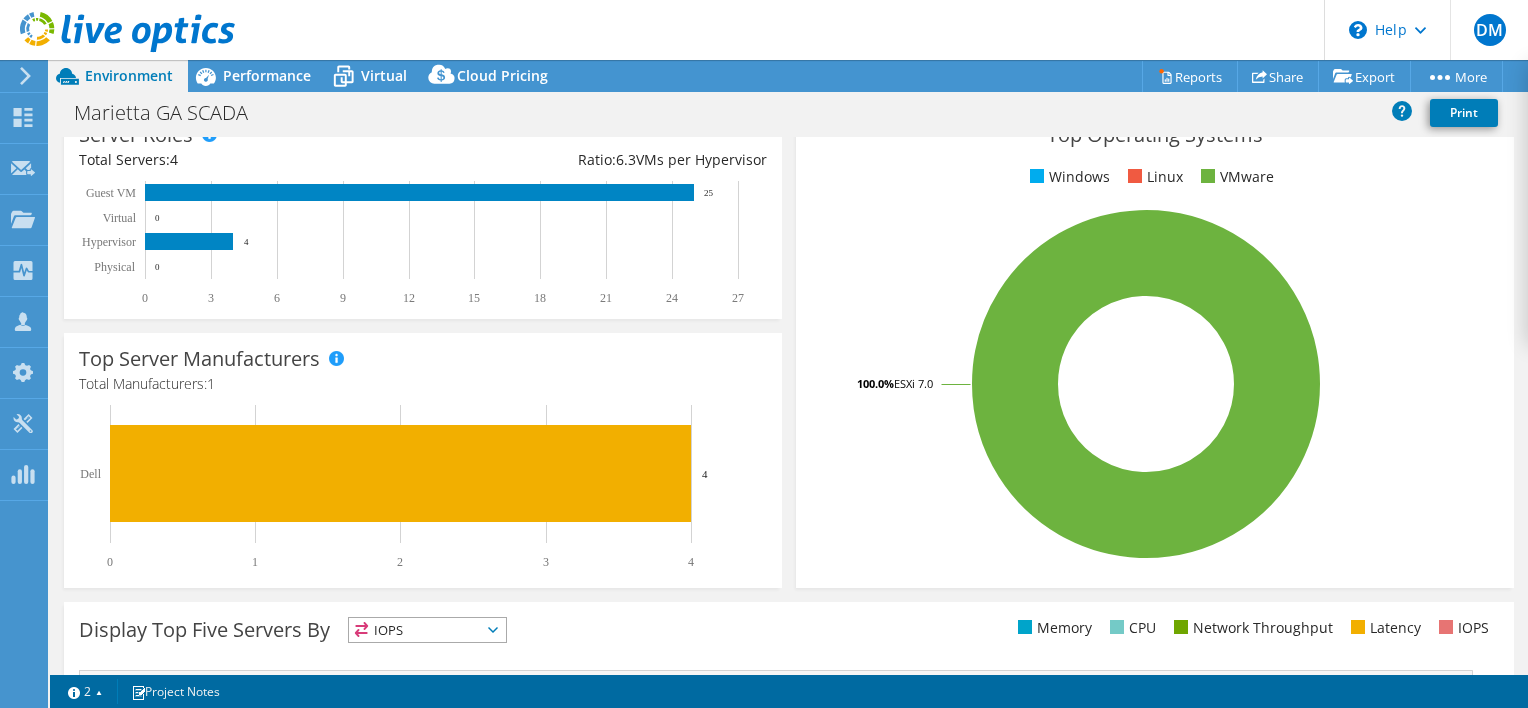 scroll, scrollTop: 0, scrollLeft: 0, axis: both 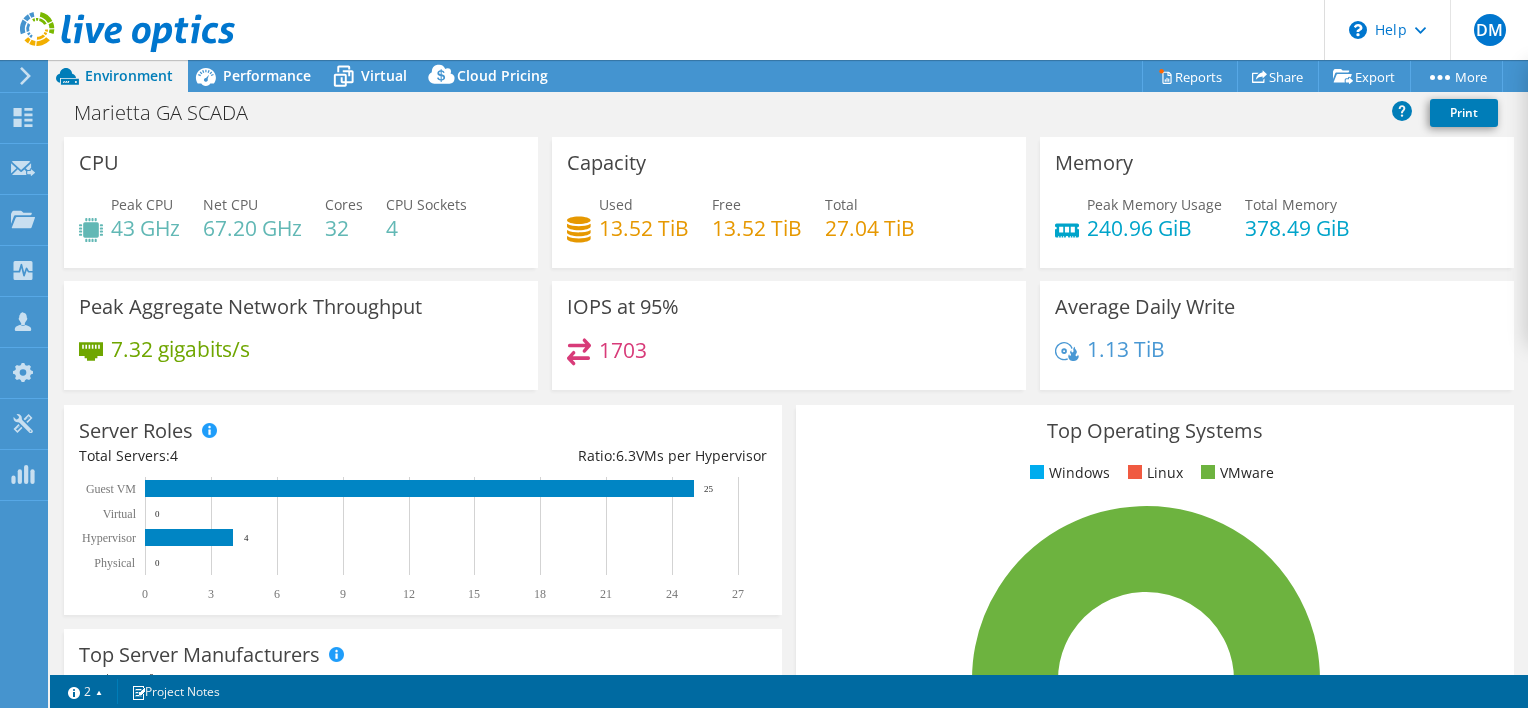 click on "DM
Channel Partner
Derek Morrison
dmorrison@levelsg.com
Level Solution Group, LLC
My Profile
Log Out
\n
Help
Explore Helpful Articles
Contact Support" at bounding box center [764, 30] 